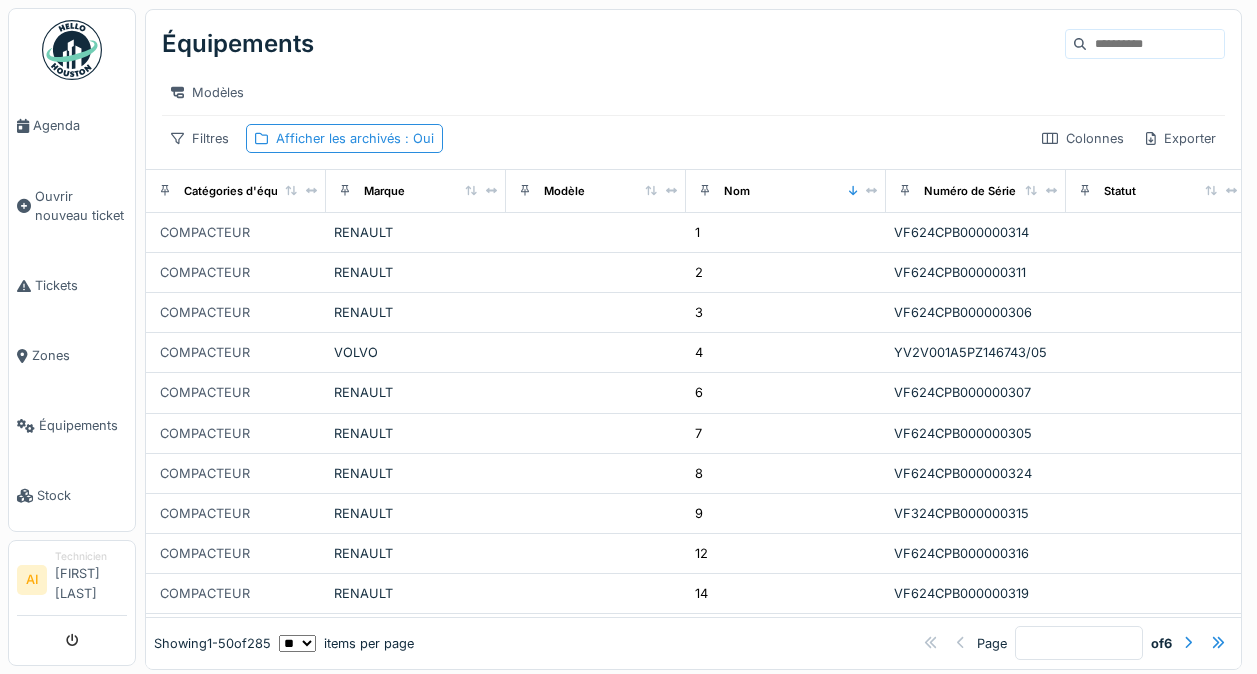scroll, scrollTop: 0, scrollLeft: 0, axis: both 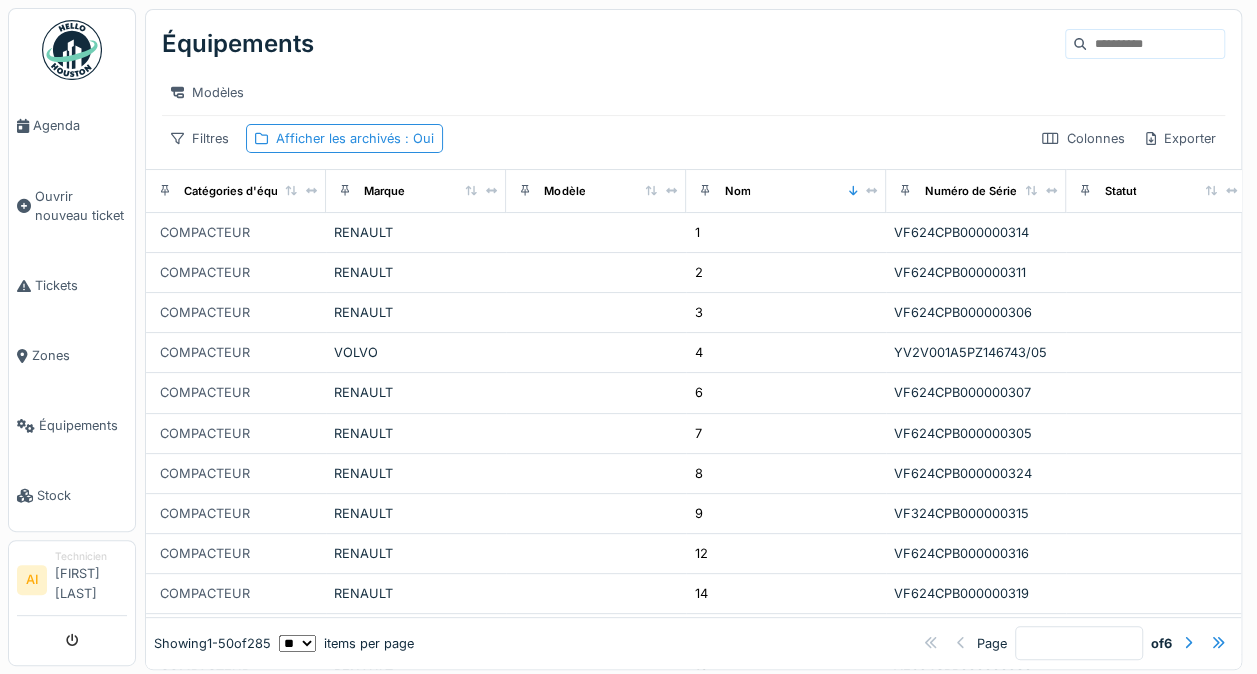 click at bounding box center [1155, 44] 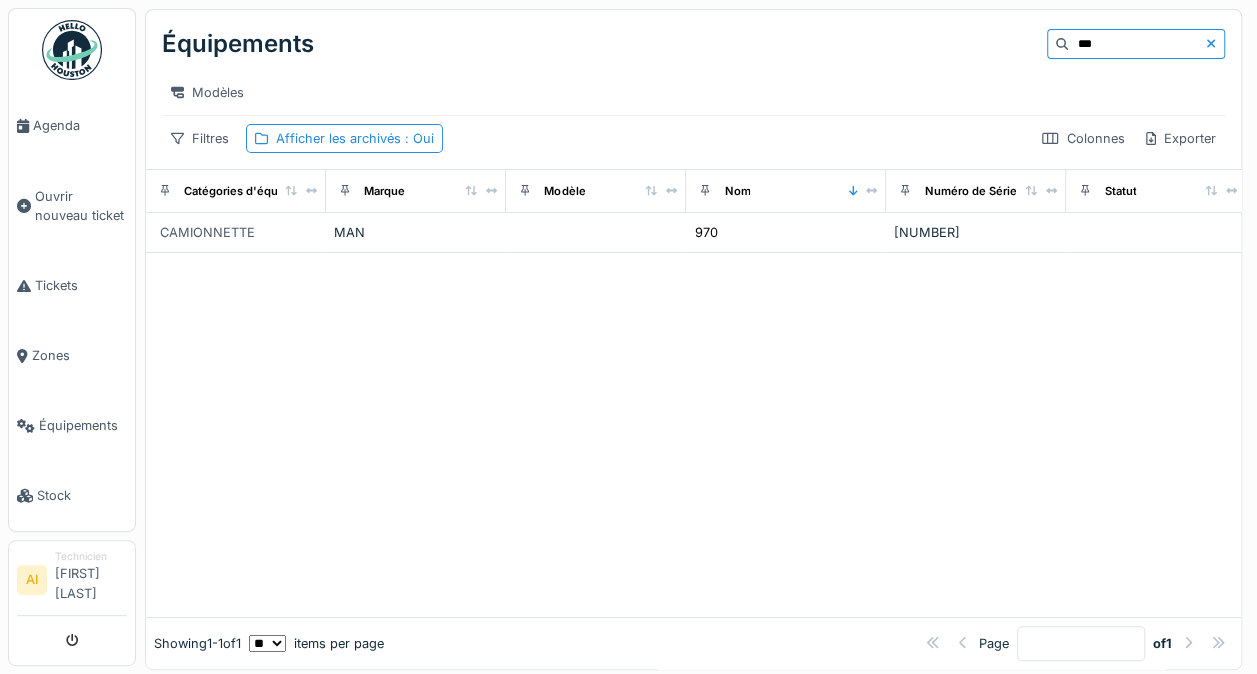 type on "***" 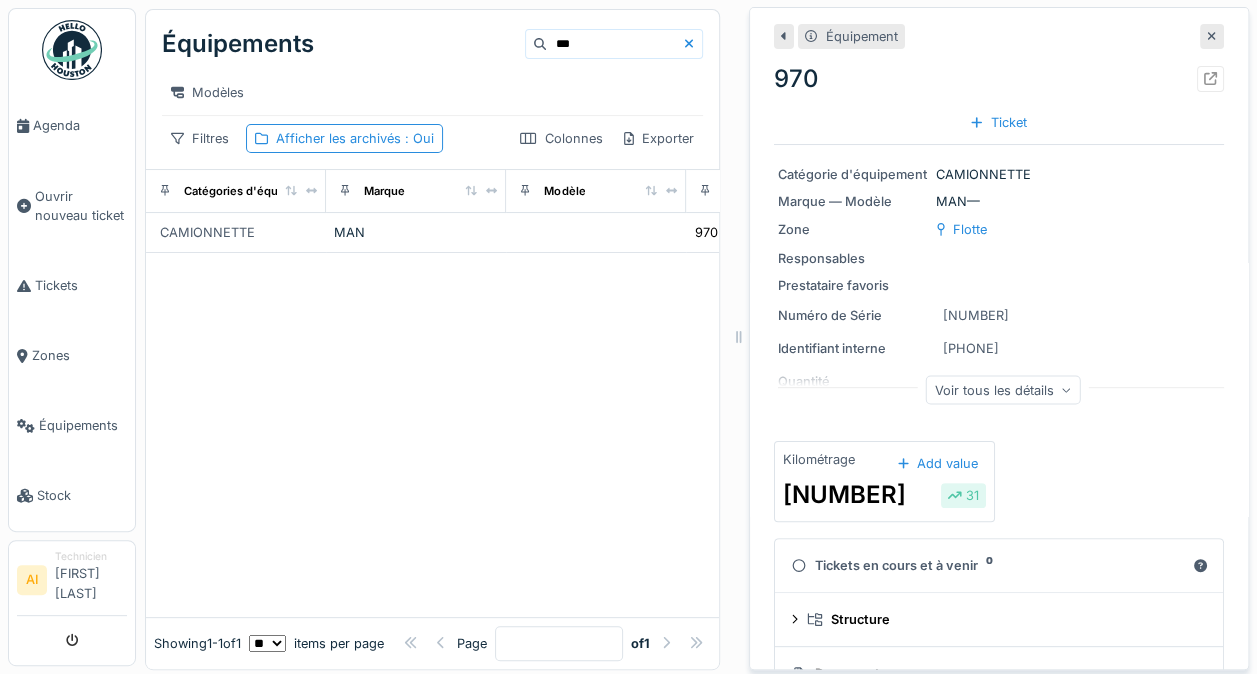 click at bounding box center [1210, 78] 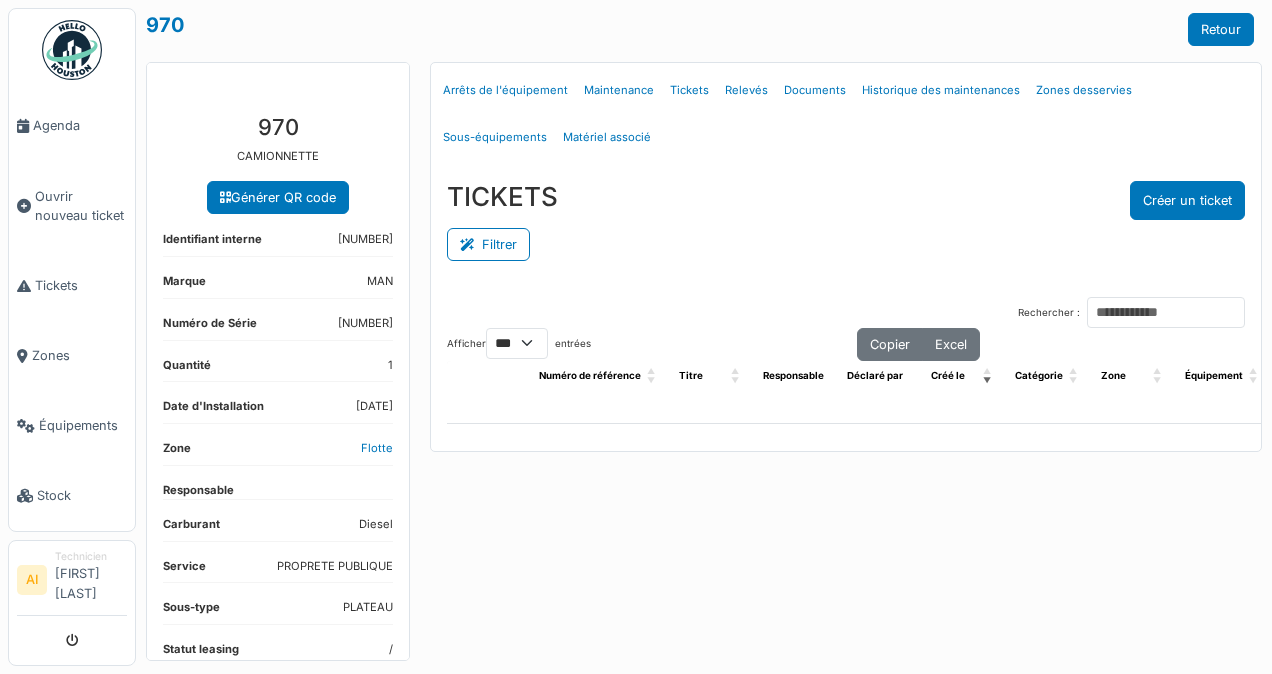 select on "***" 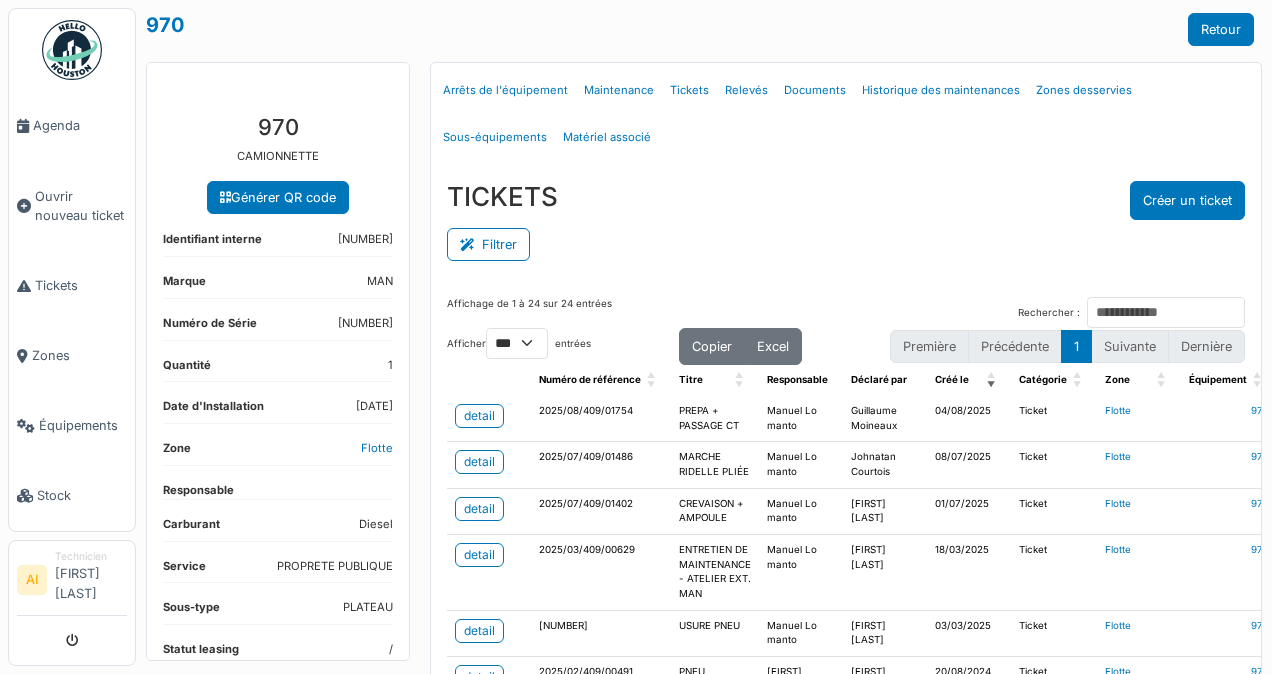 click on "Créer un ticket" at bounding box center (1187, 200) 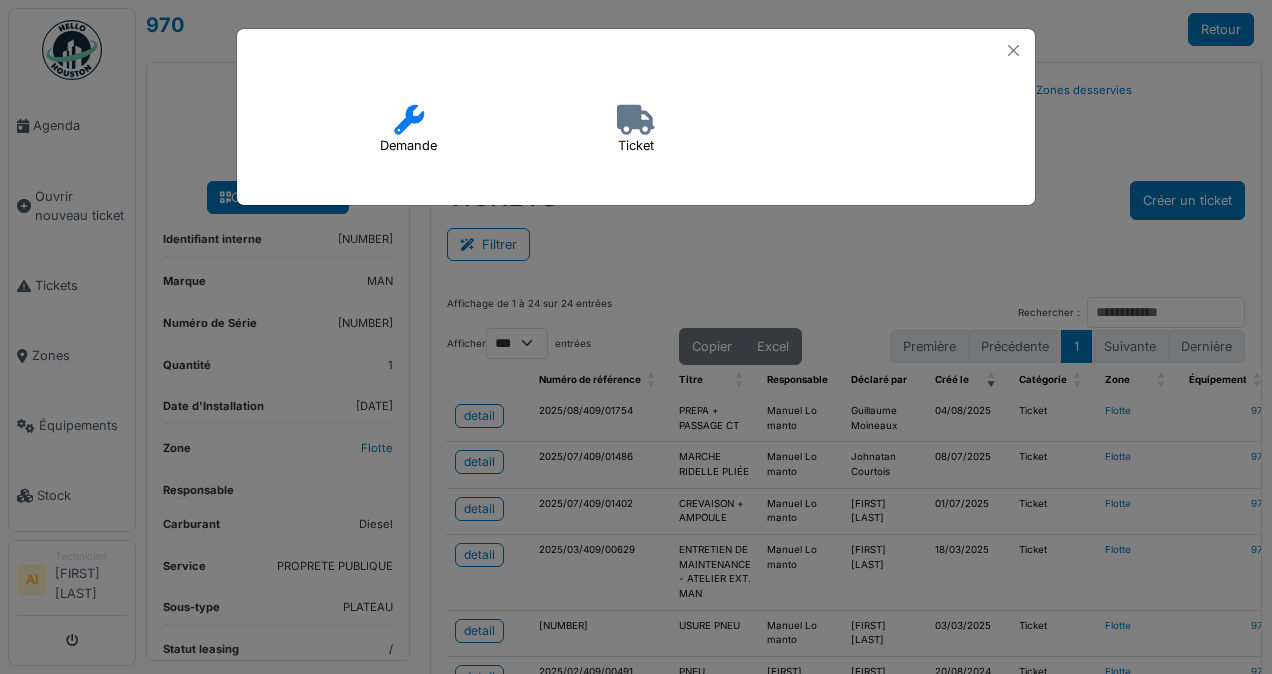 click on "Ticket" at bounding box center (636, 130) 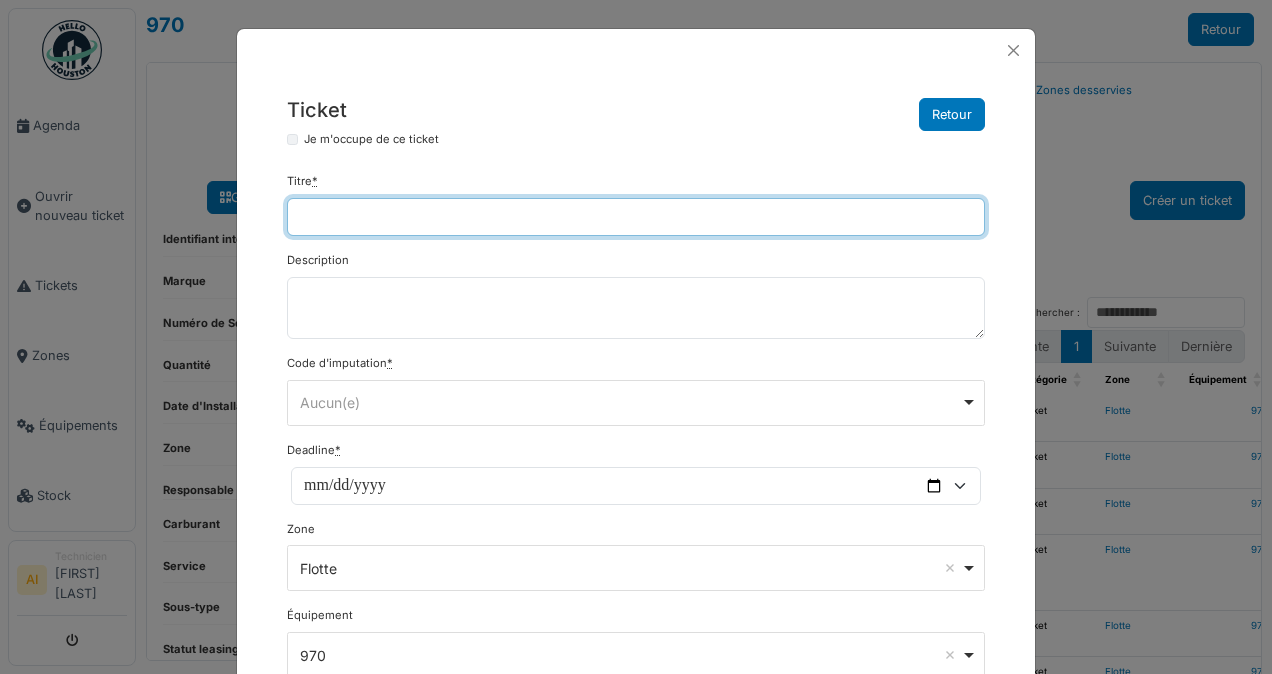 click on "Titre  *" at bounding box center (636, 217) 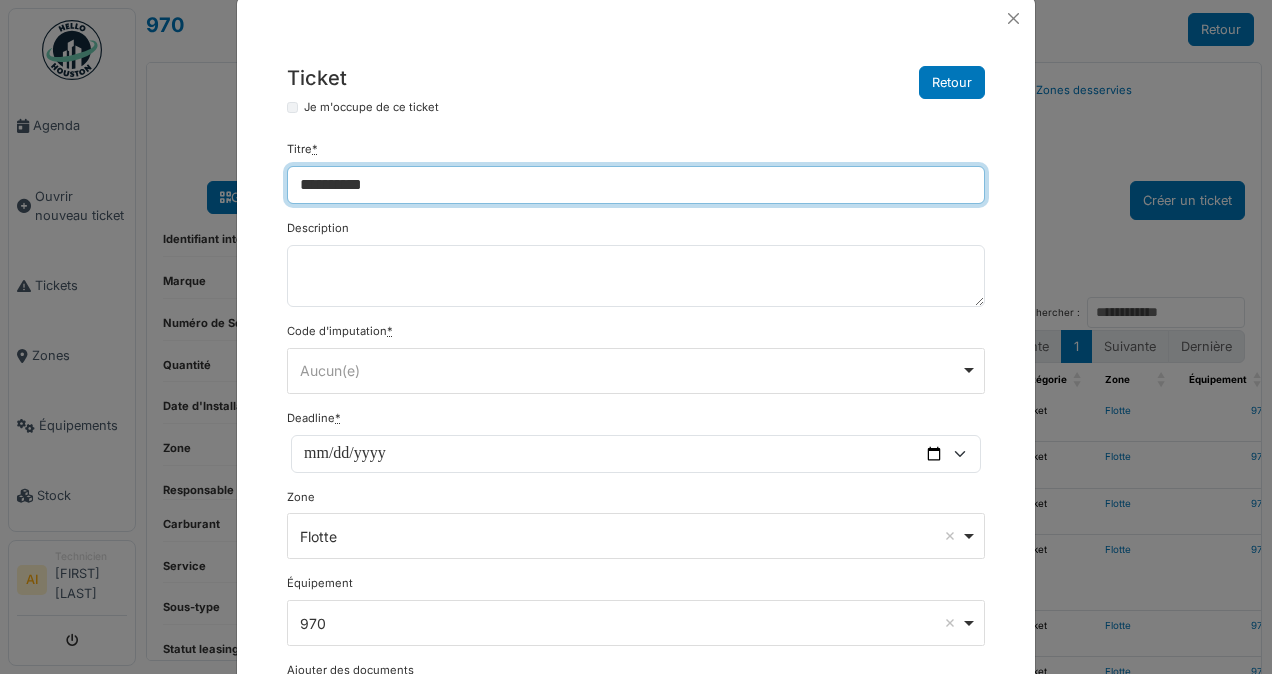 scroll, scrollTop: 81, scrollLeft: 0, axis: vertical 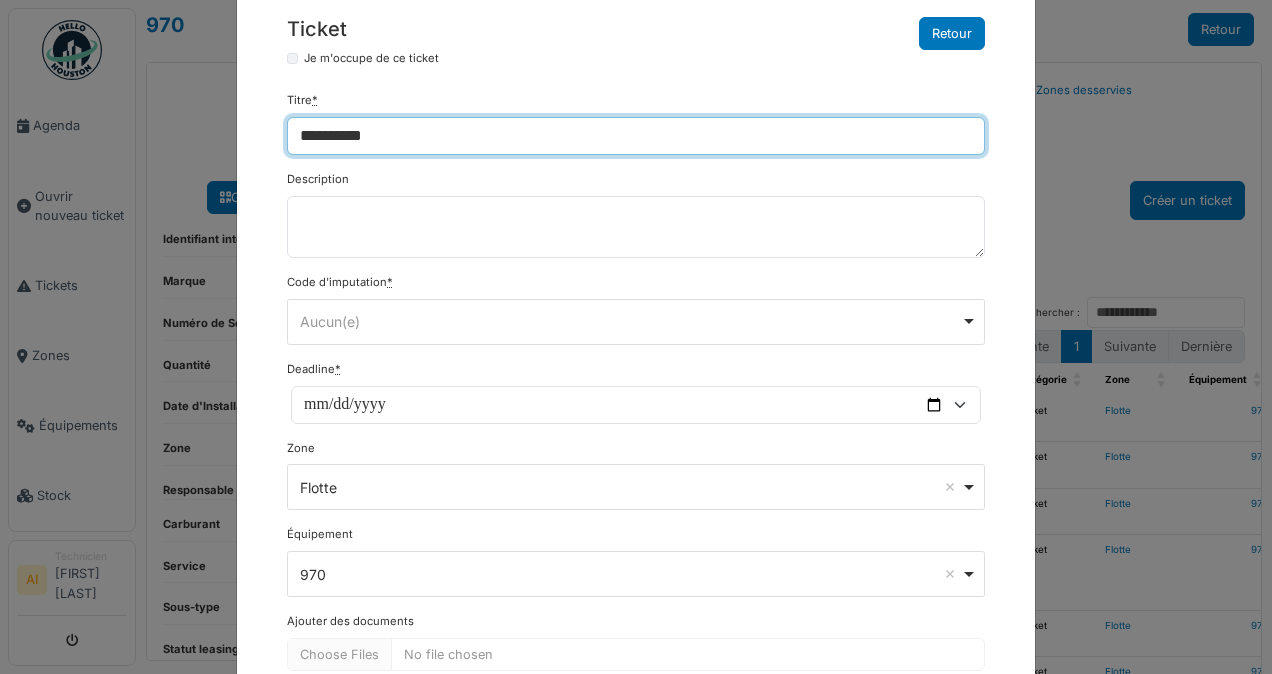 type on "*********" 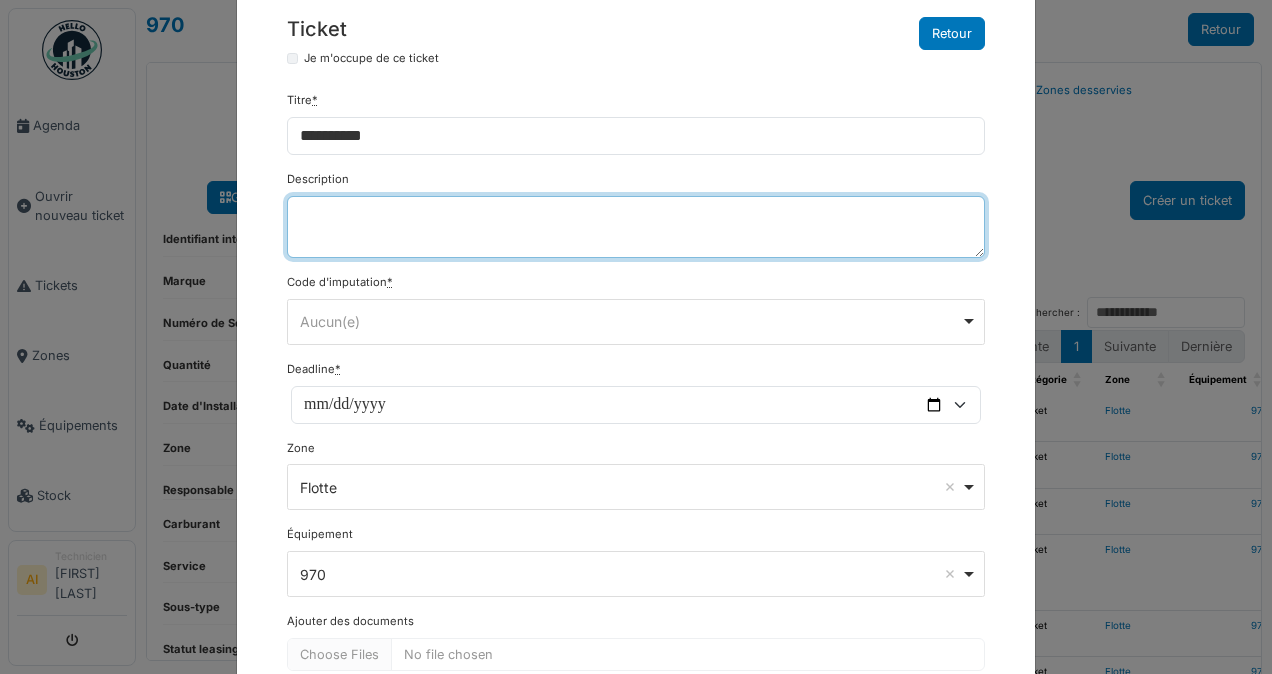 click on "Description" at bounding box center (636, 227) 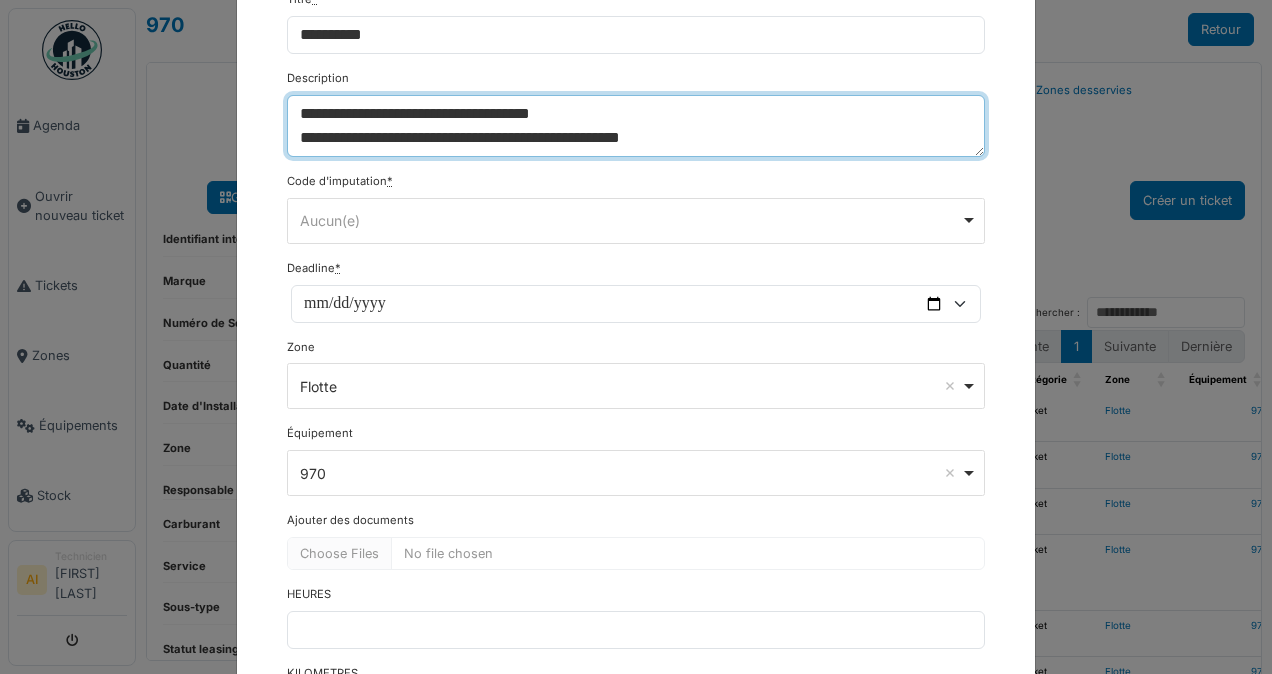 scroll, scrollTop: 186, scrollLeft: 0, axis: vertical 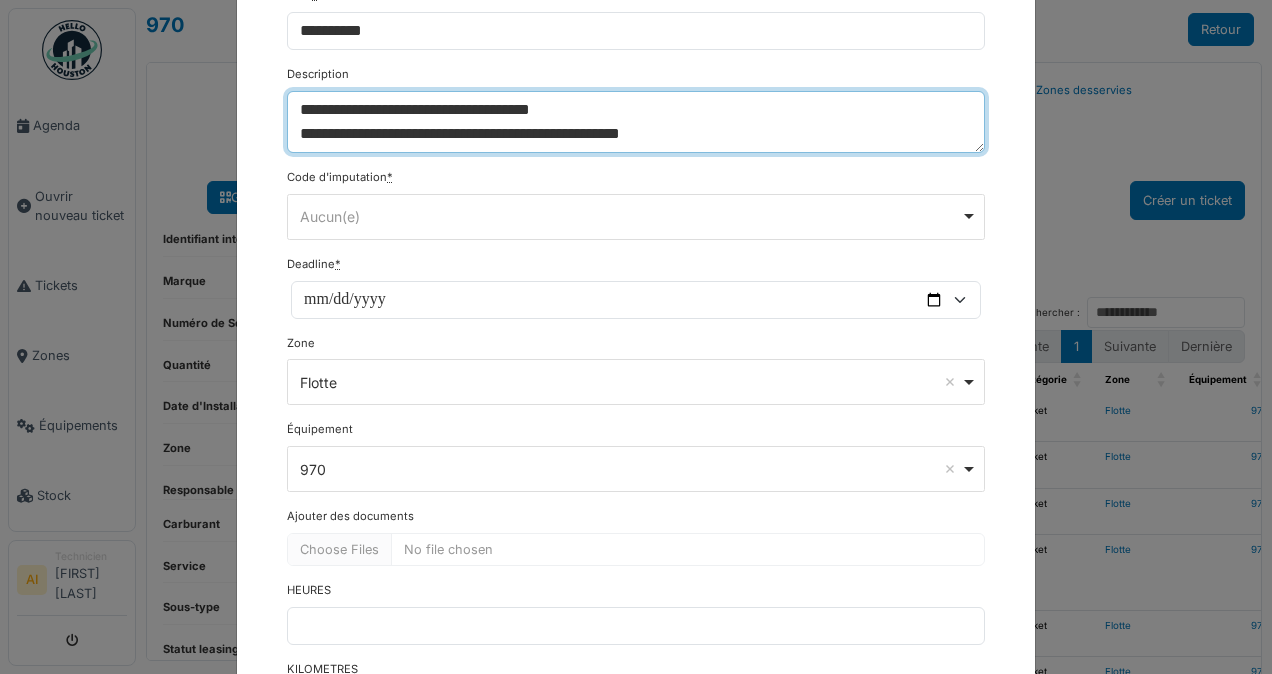 click on "Aucun(e) Remove item" at bounding box center (630, 216) 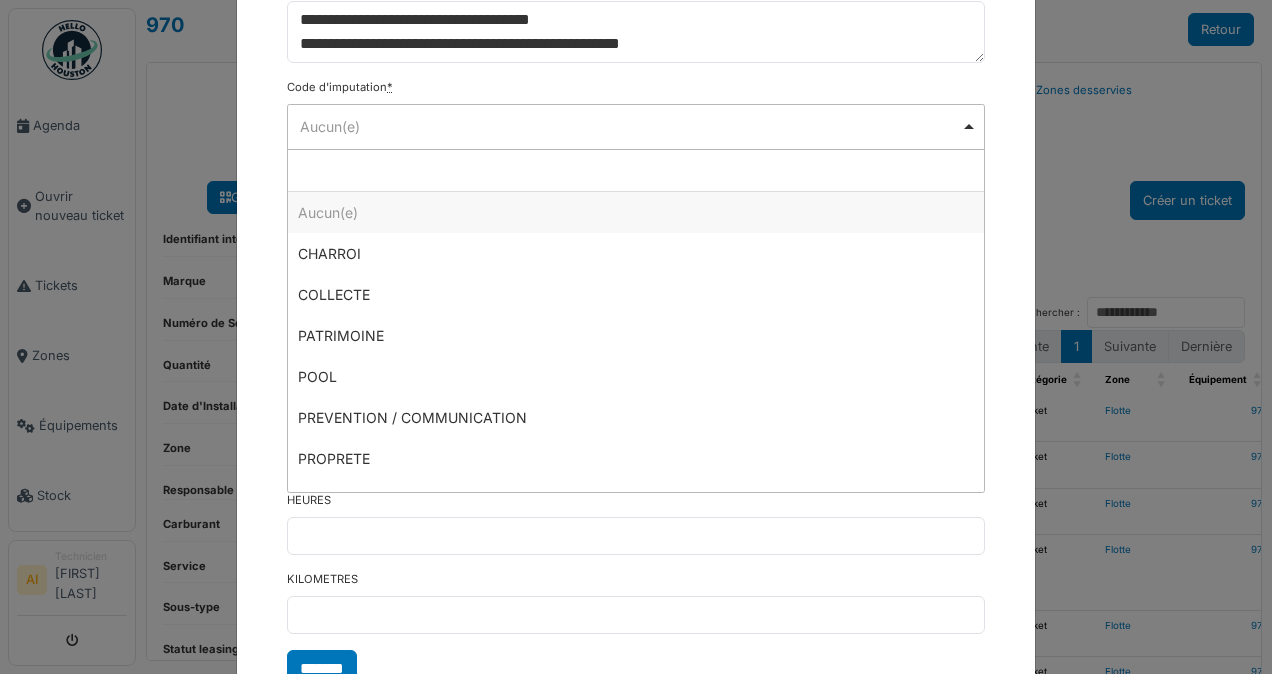 scroll, scrollTop: 344, scrollLeft: 0, axis: vertical 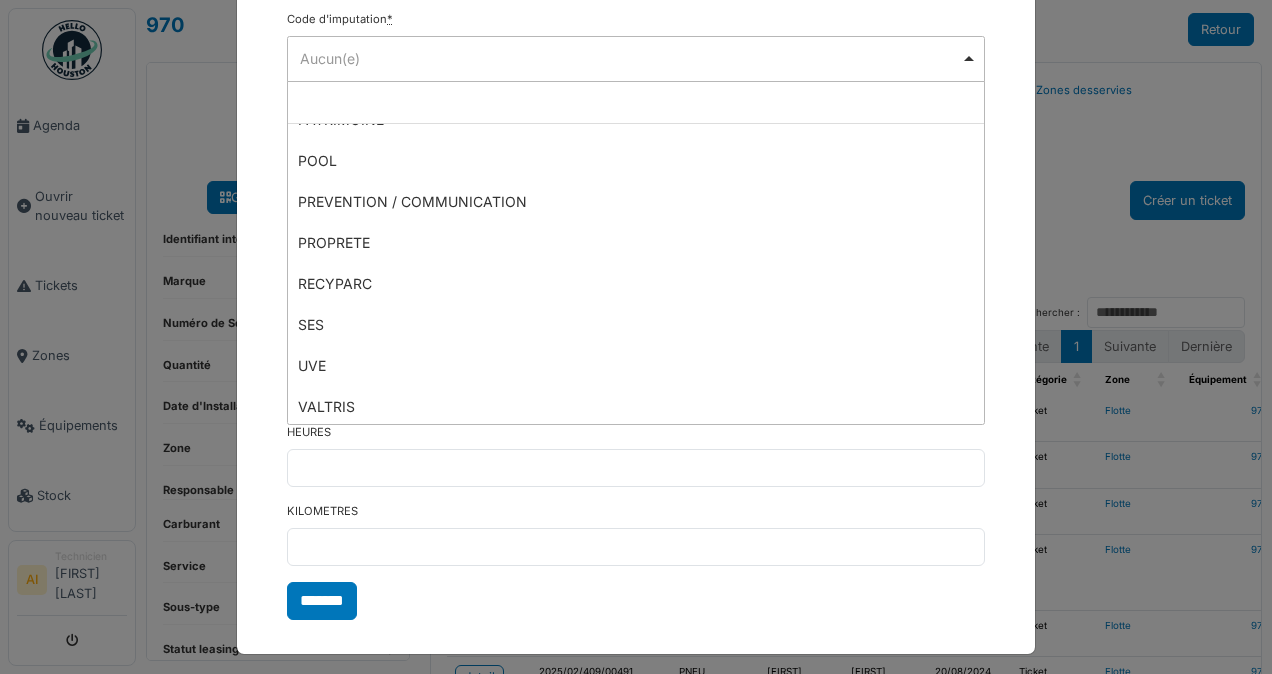 select on "****" 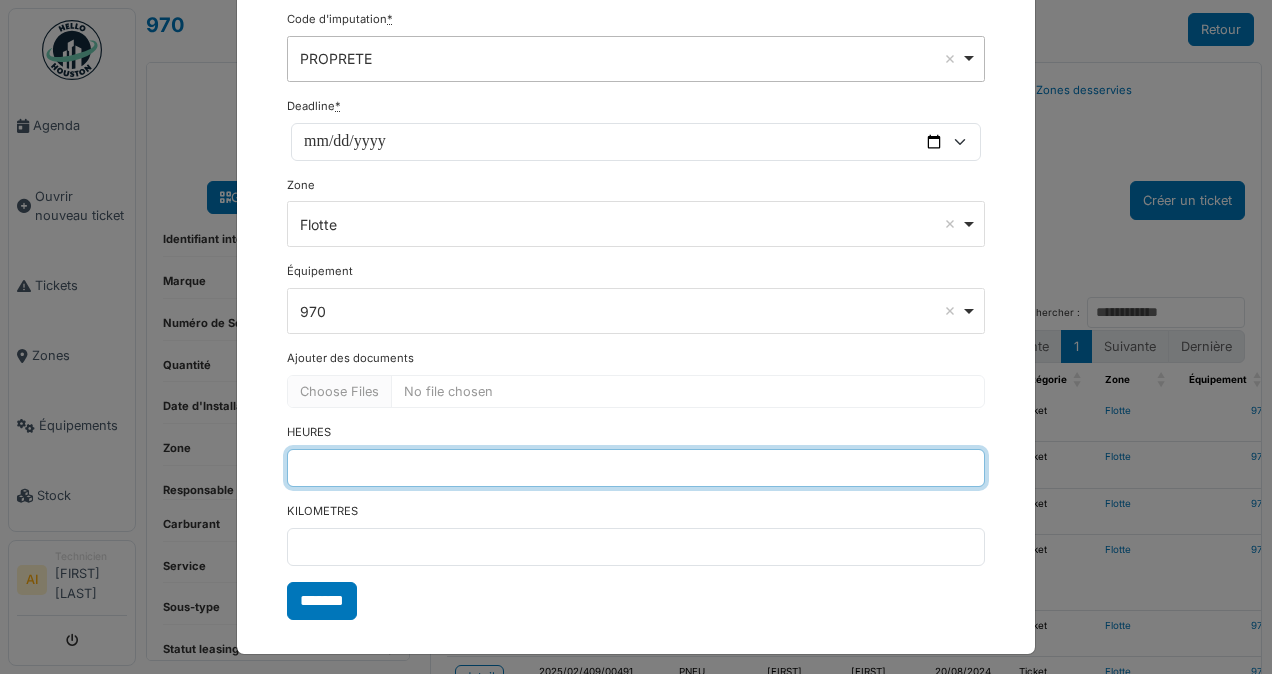 click on "HEURES" at bounding box center [636, 468] 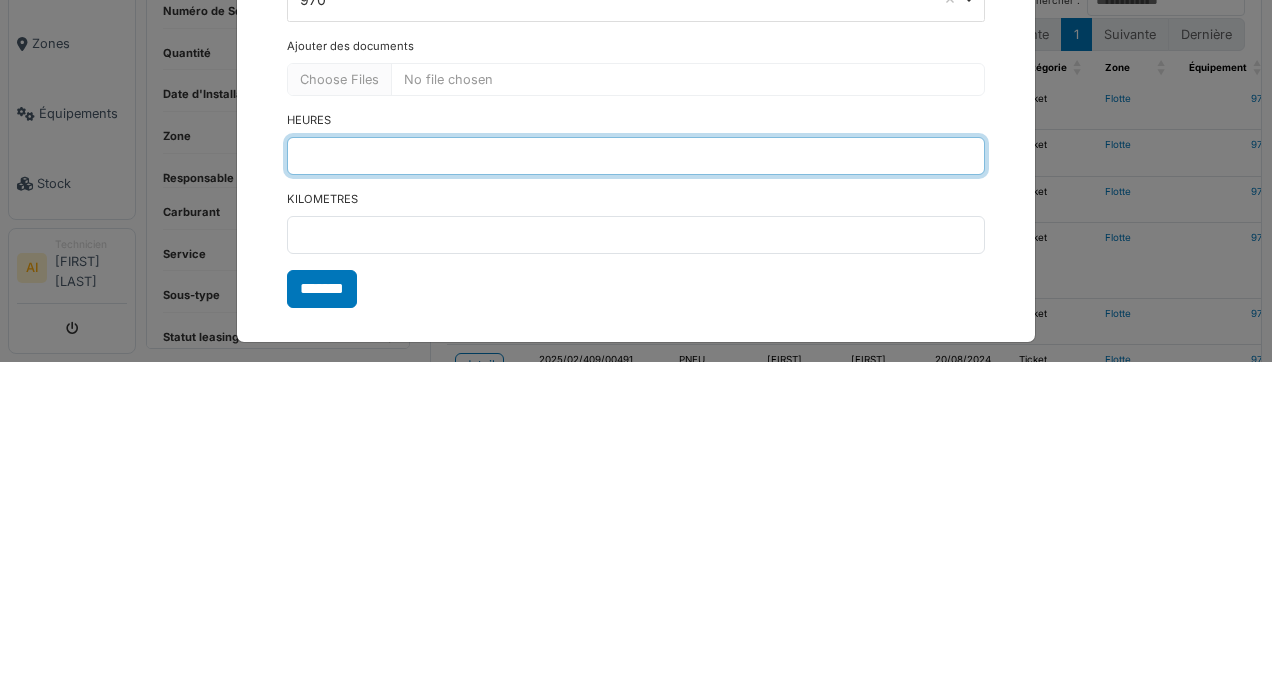 type on "*" 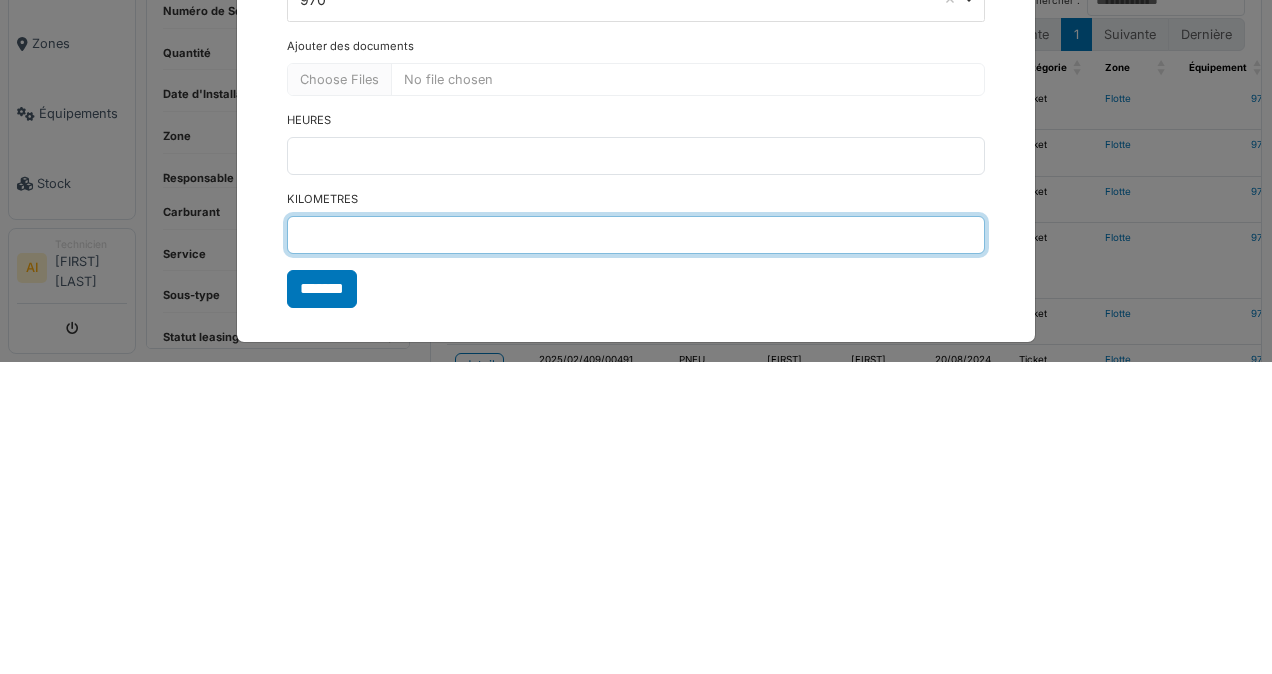 click on "KILOMETRES" at bounding box center [636, 547] 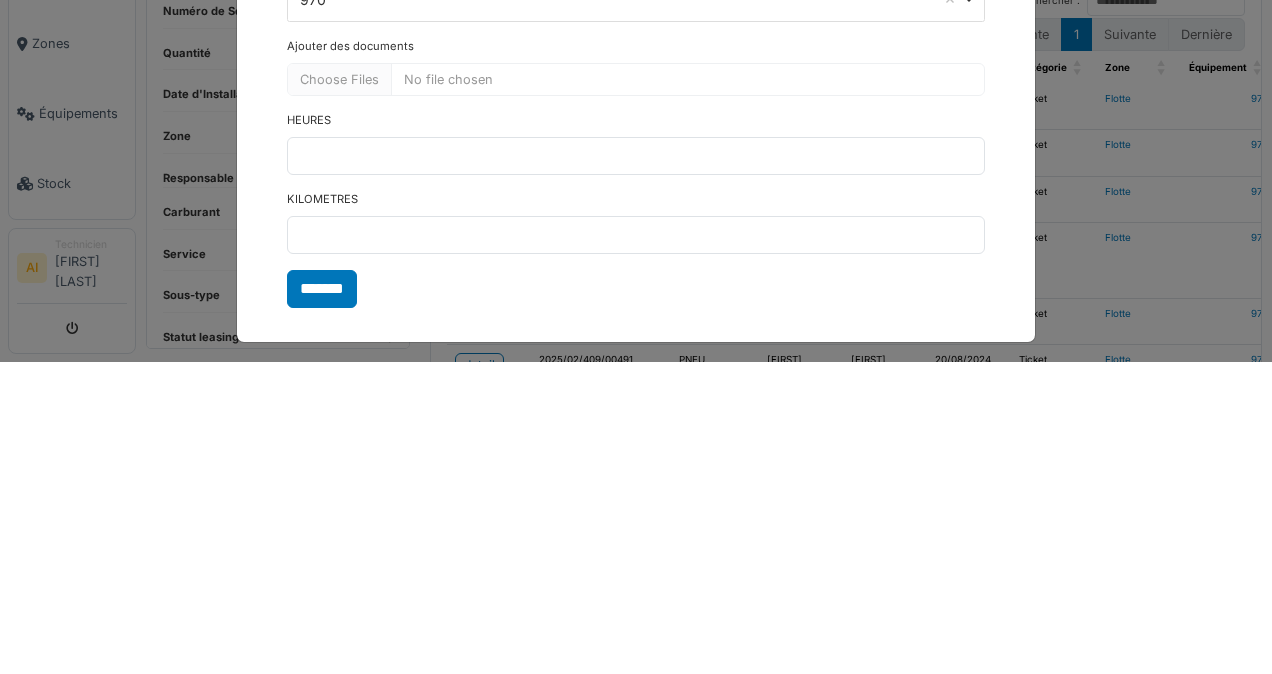 click on "*******" at bounding box center [322, 601] 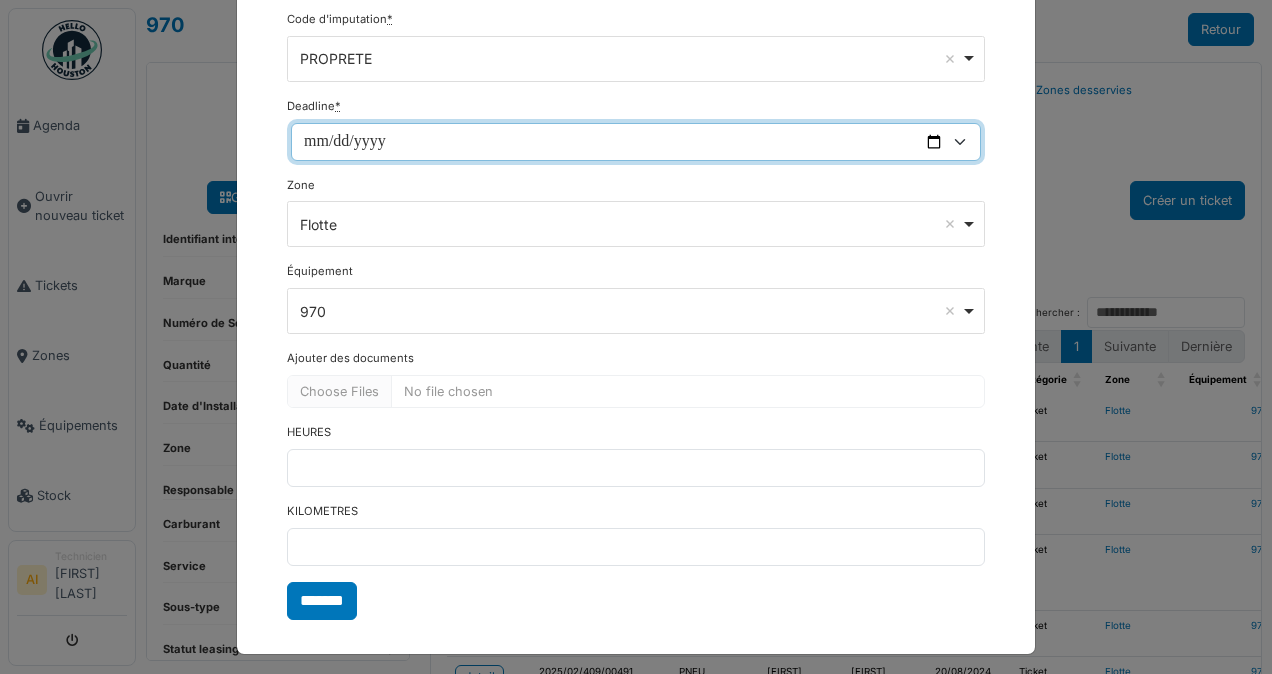click on "Deadline  *" at bounding box center [636, 142] 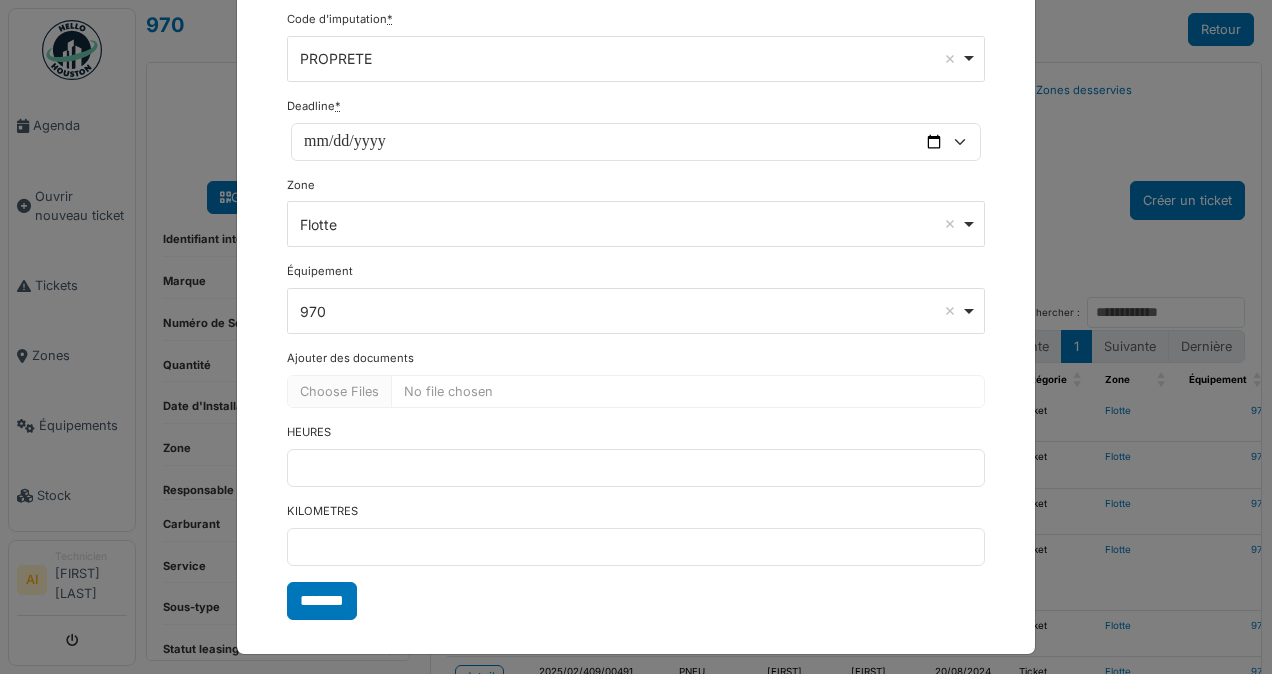 click on "*******" at bounding box center (322, 601) 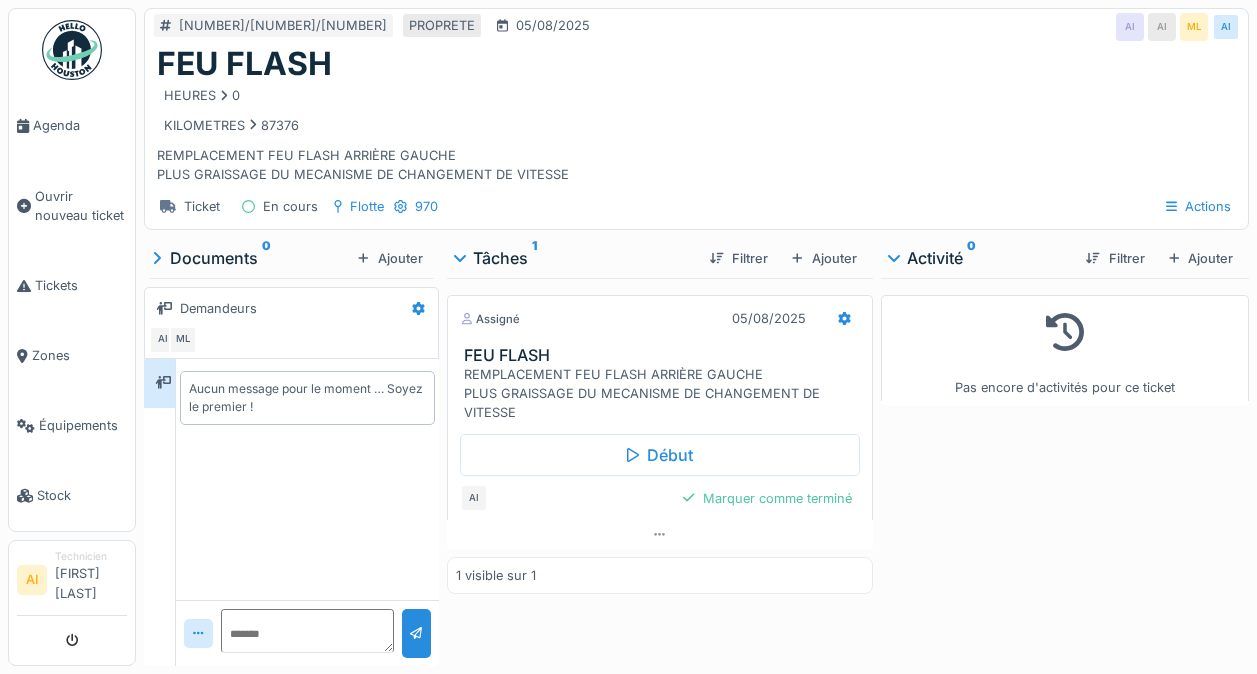 scroll, scrollTop: 0, scrollLeft: 0, axis: both 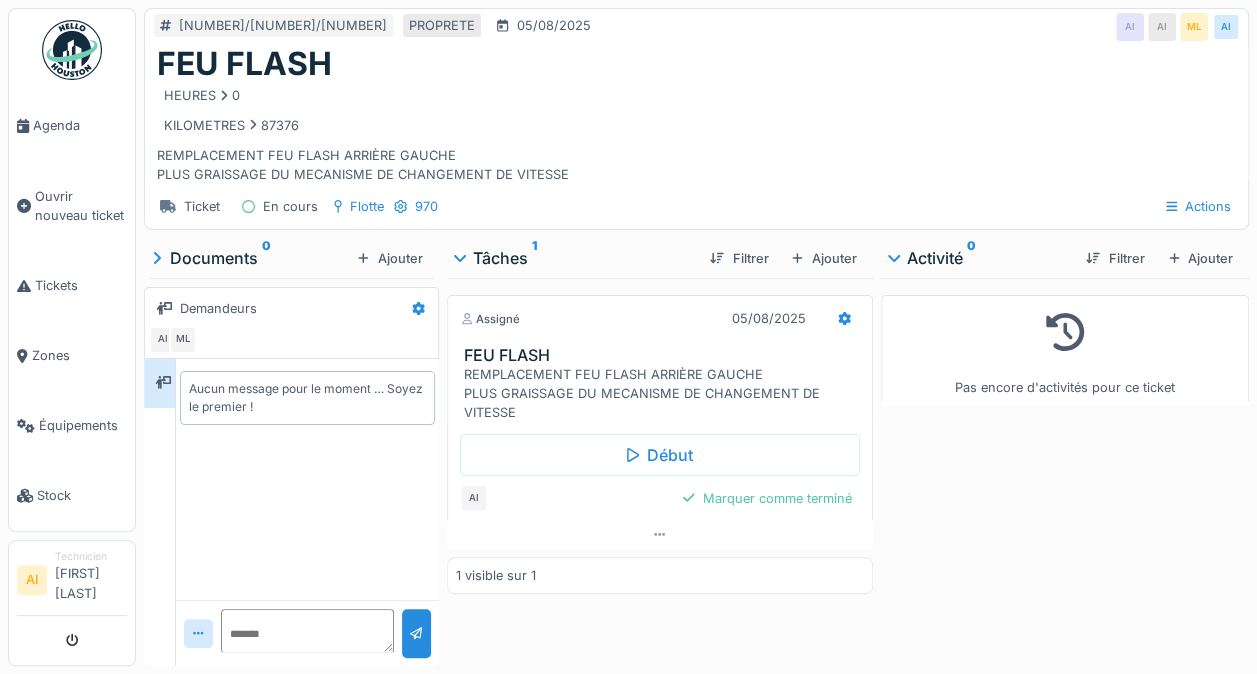 click on "Marquer comme terminé" at bounding box center (767, 498) 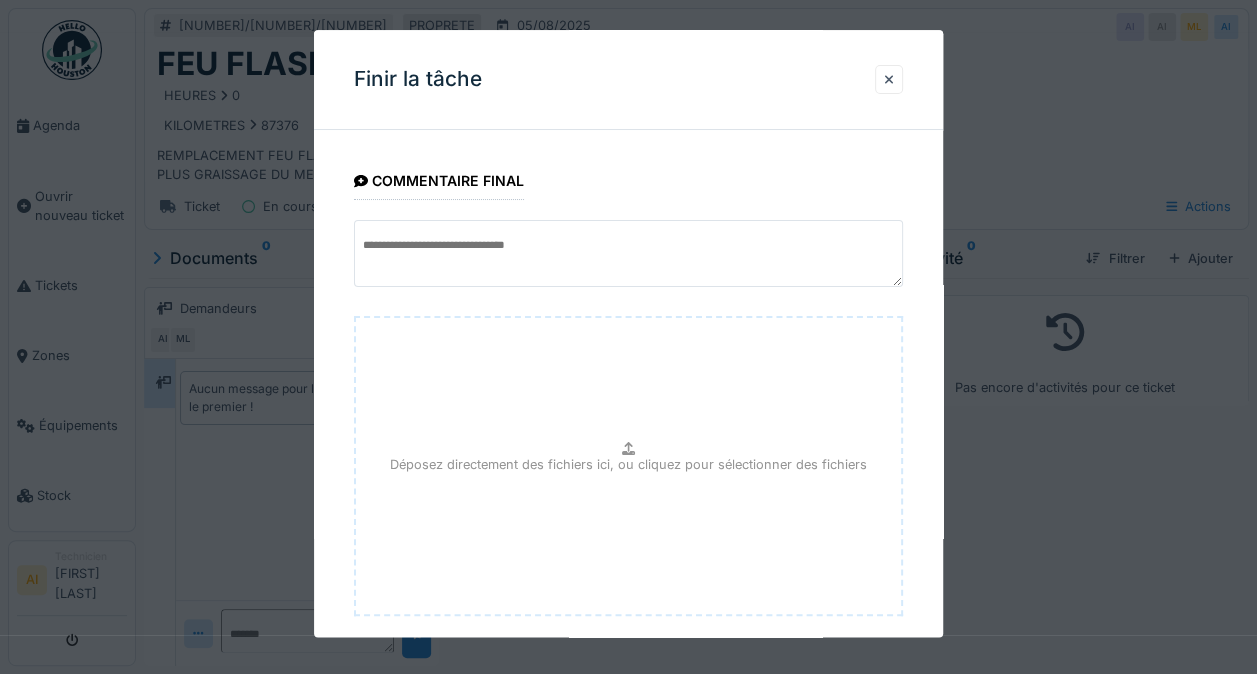 scroll, scrollTop: 108, scrollLeft: 0, axis: vertical 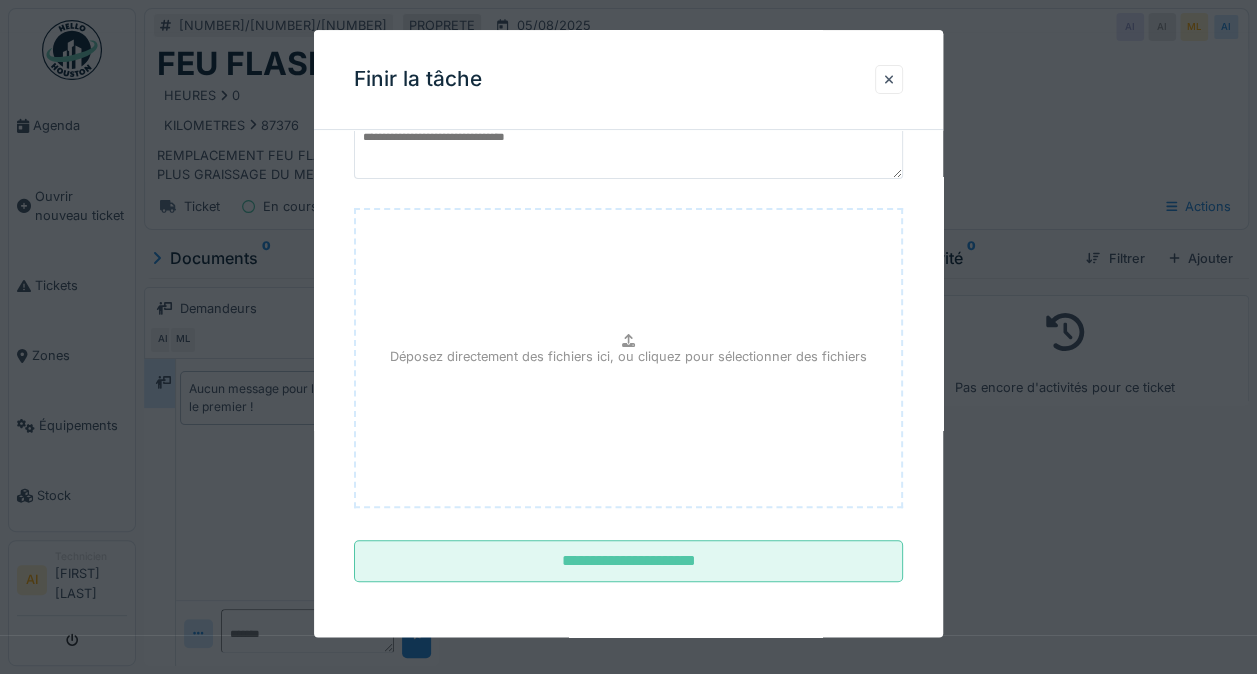 click on "**********" at bounding box center (628, 562) 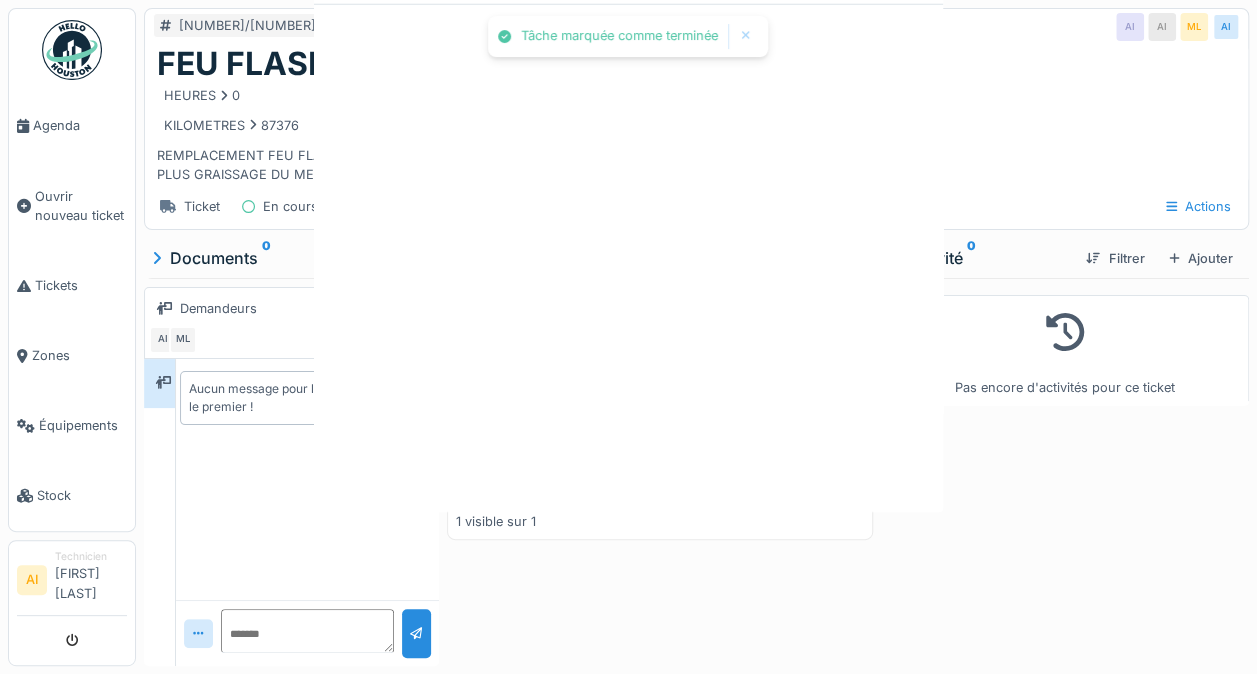 scroll, scrollTop: 0, scrollLeft: 0, axis: both 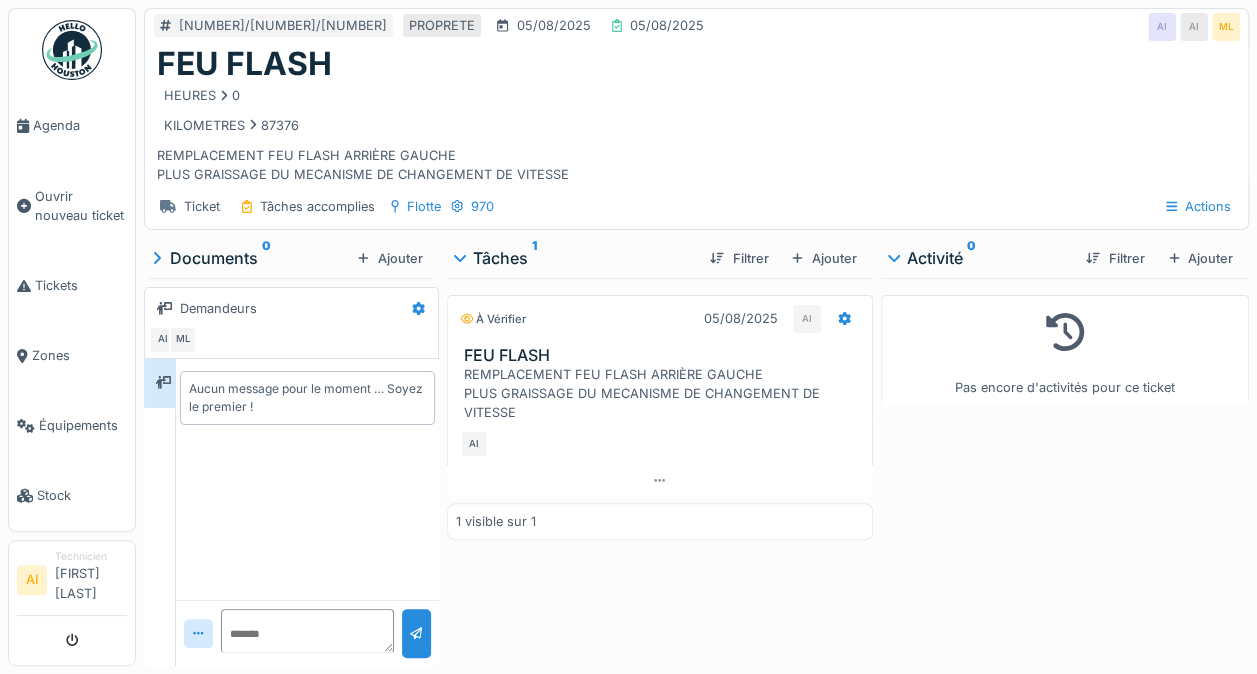 click on "Agenda" at bounding box center [80, 125] 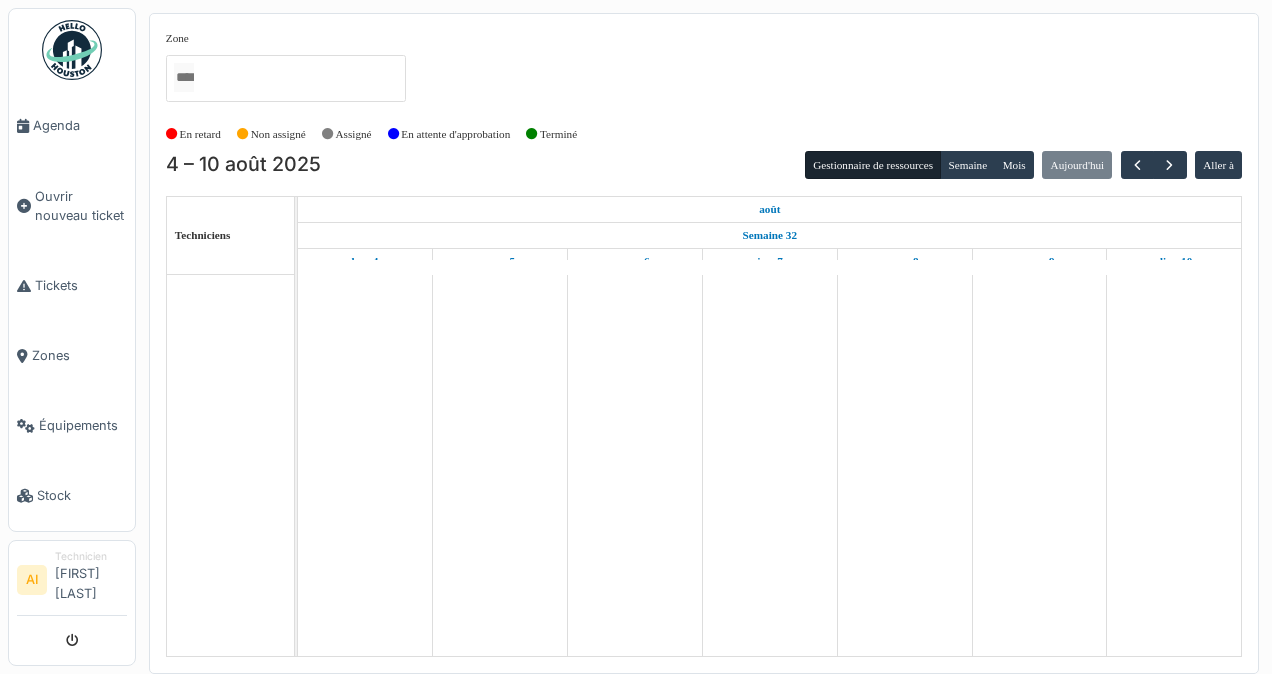 scroll, scrollTop: 0, scrollLeft: 0, axis: both 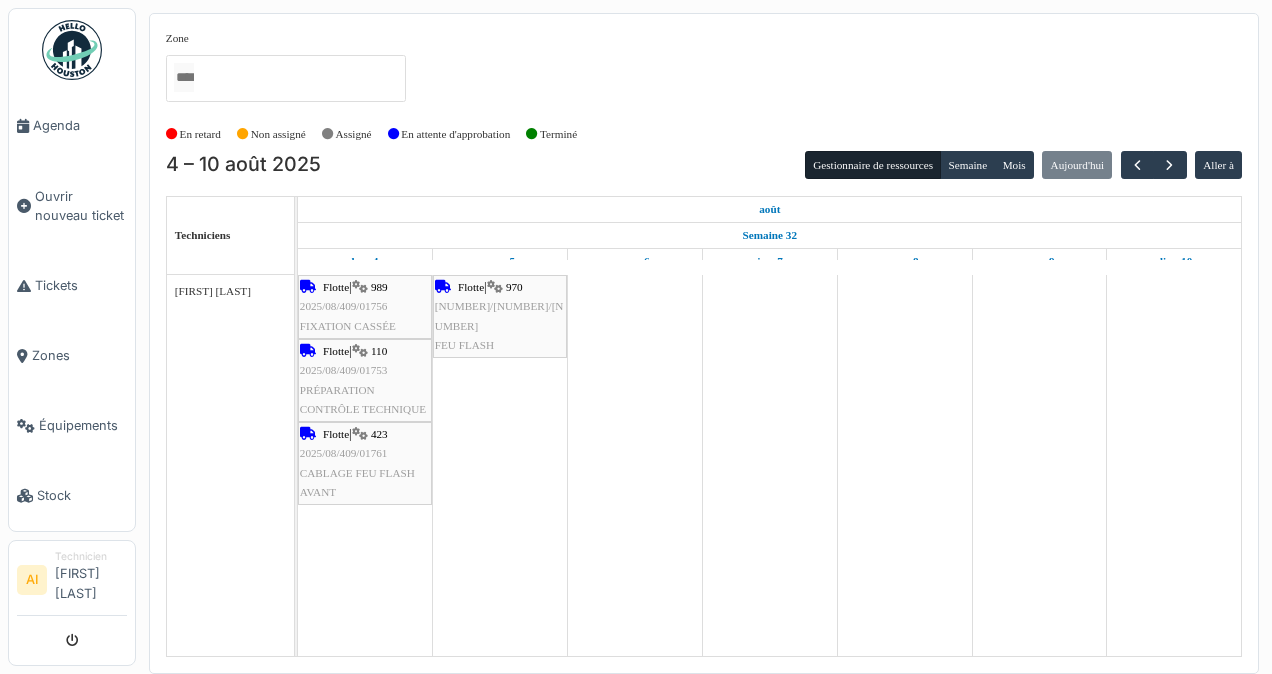 click on "Équipements" at bounding box center (83, 425) 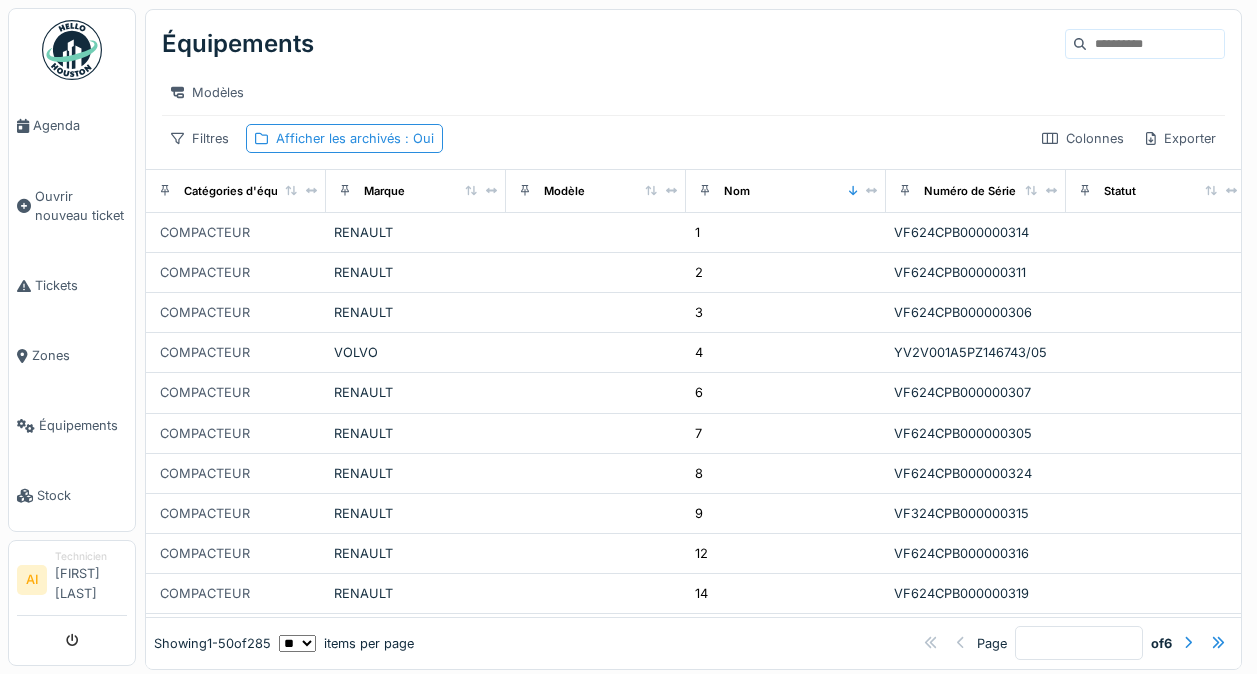 scroll, scrollTop: 0, scrollLeft: 0, axis: both 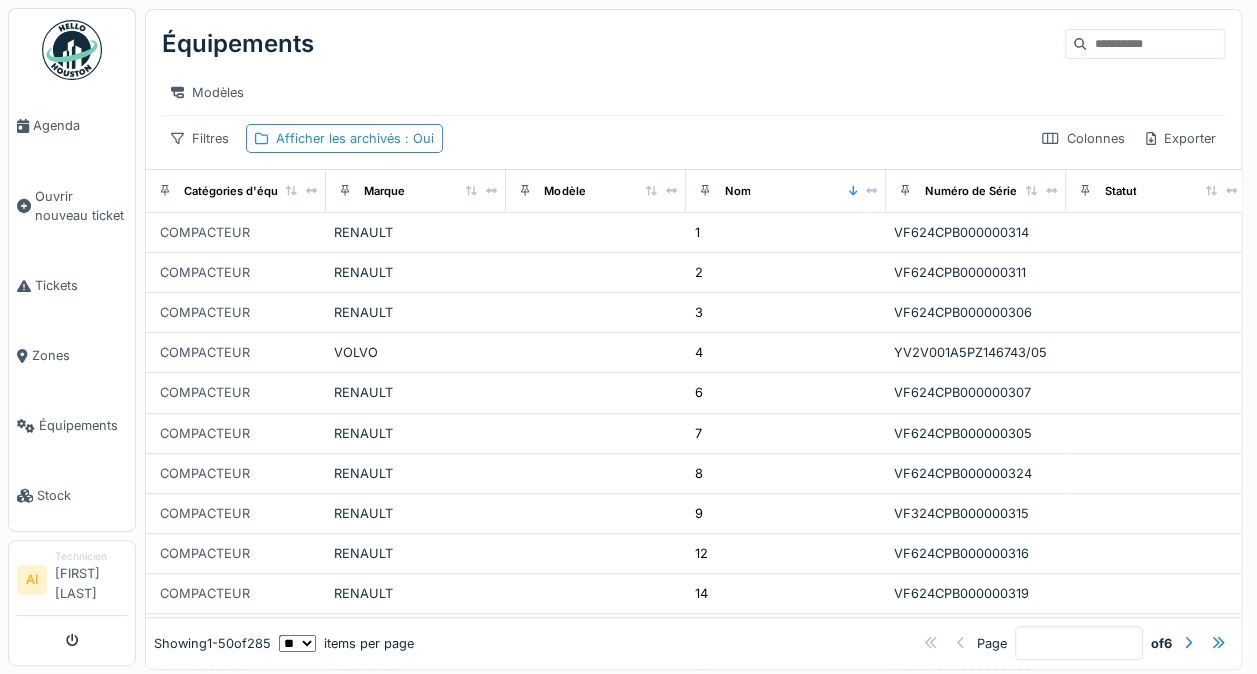 click at bounding box center (1155, 44) 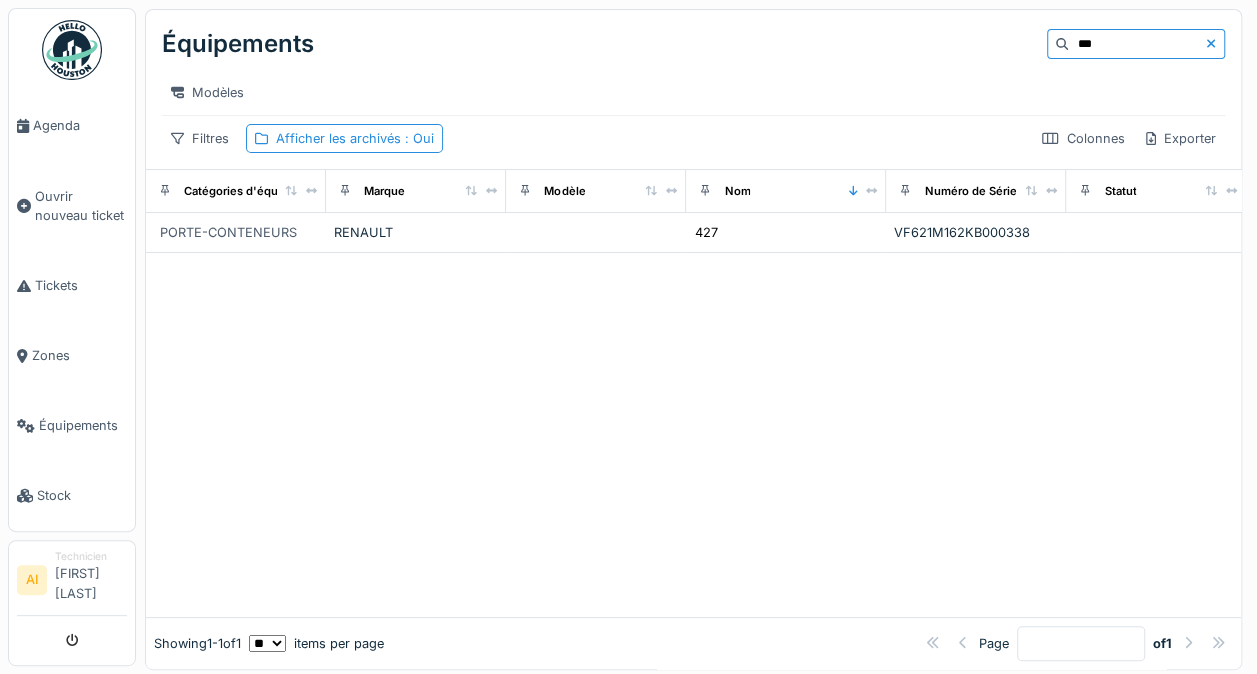 type on "***" 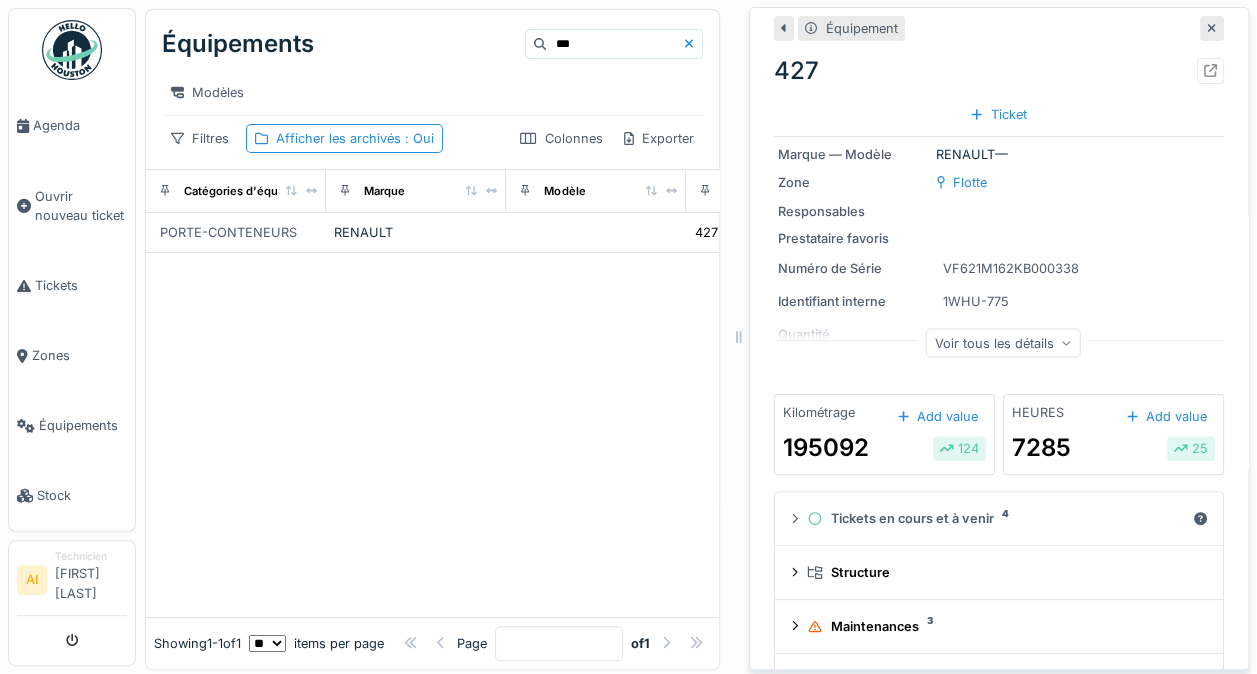 scroll, scrollTop: 49, scrollLeft: 0, axis: vertical 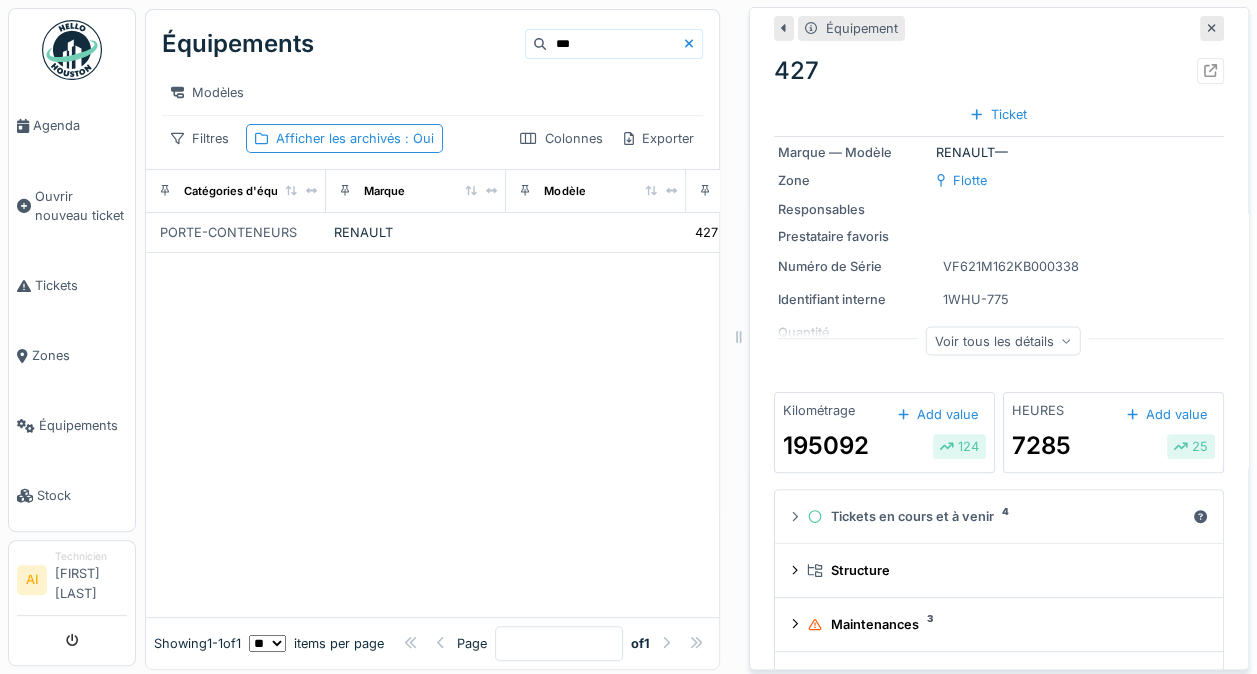 click on "Ticket" at bounding box center (998, 114) 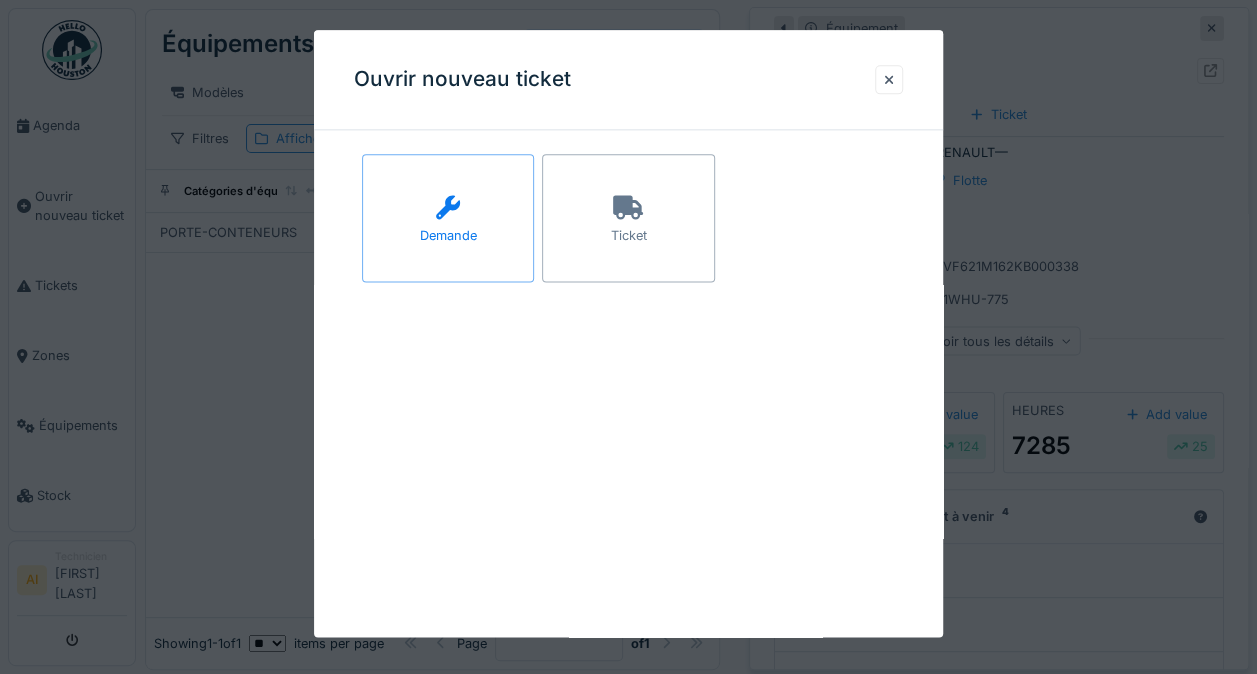 click at bounding box center [889, 79] 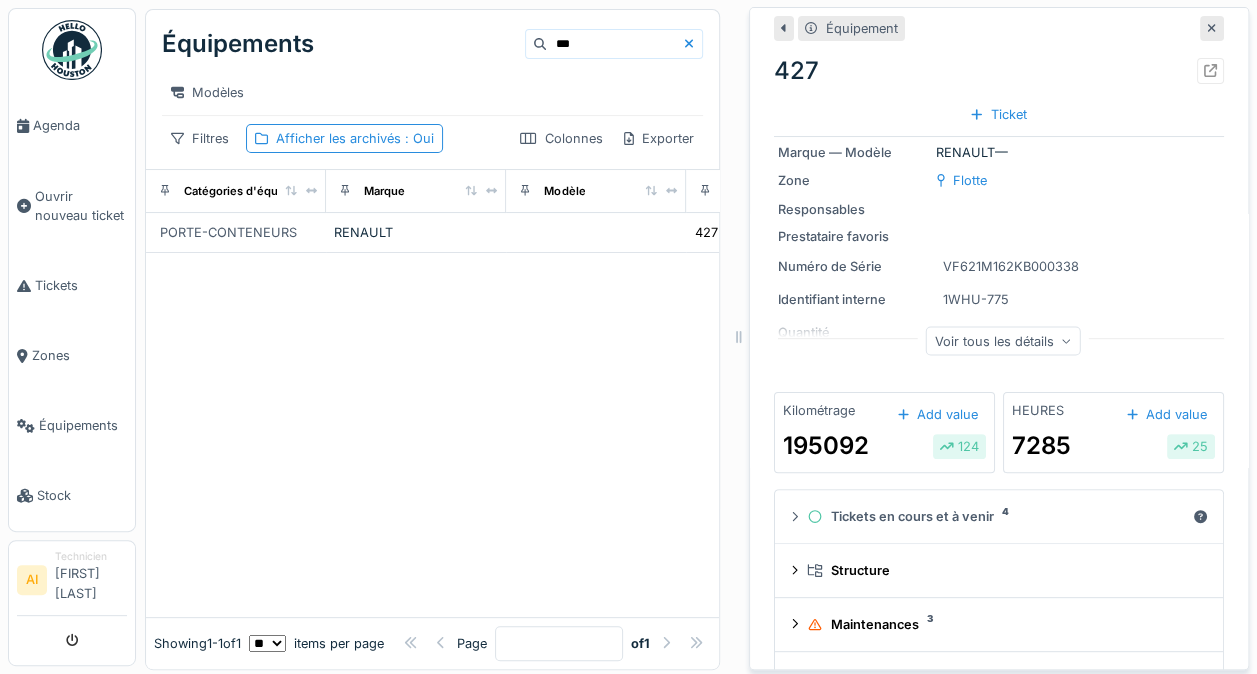 click at bounding box center [1210, 70] 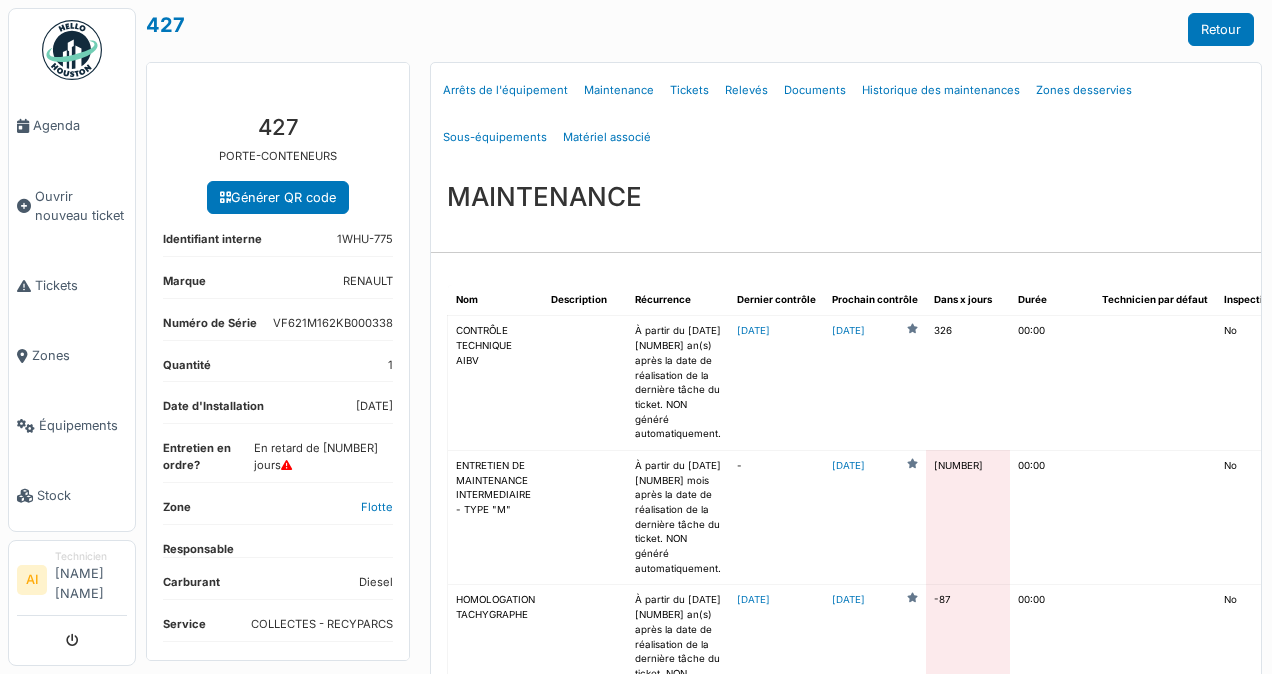 scroll, scrollTop: 0, scrollLeft: 0, axis: both 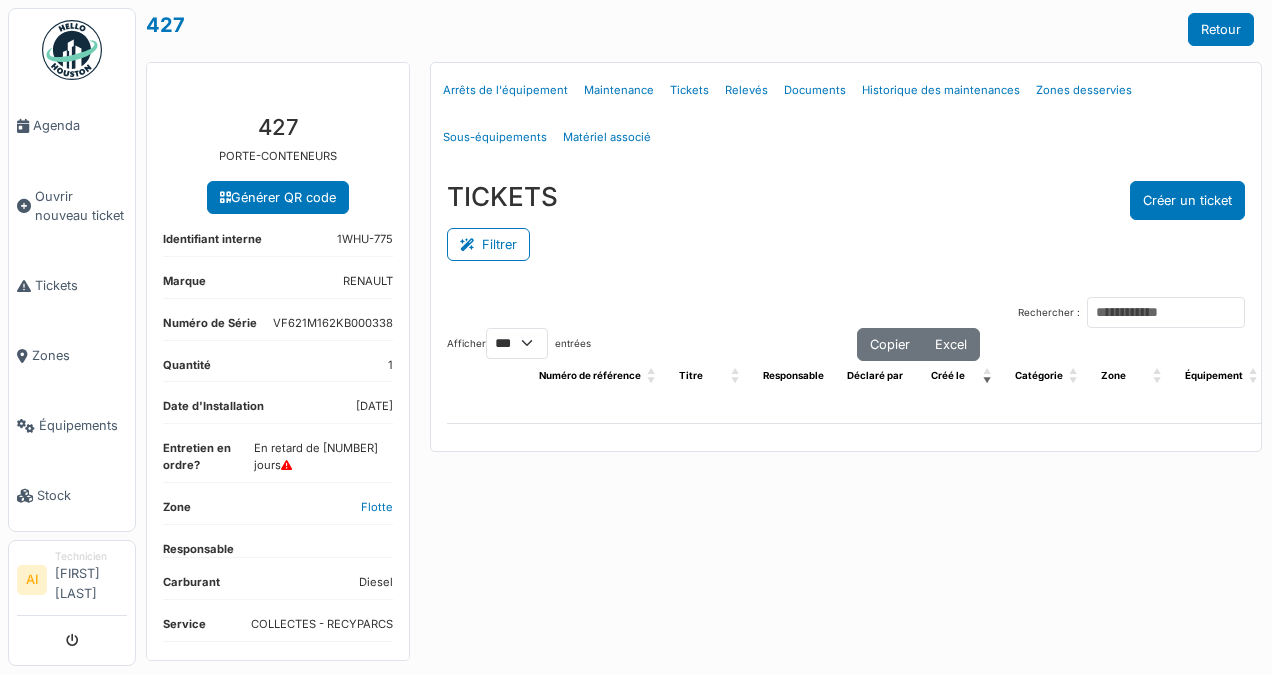 select on "***" 